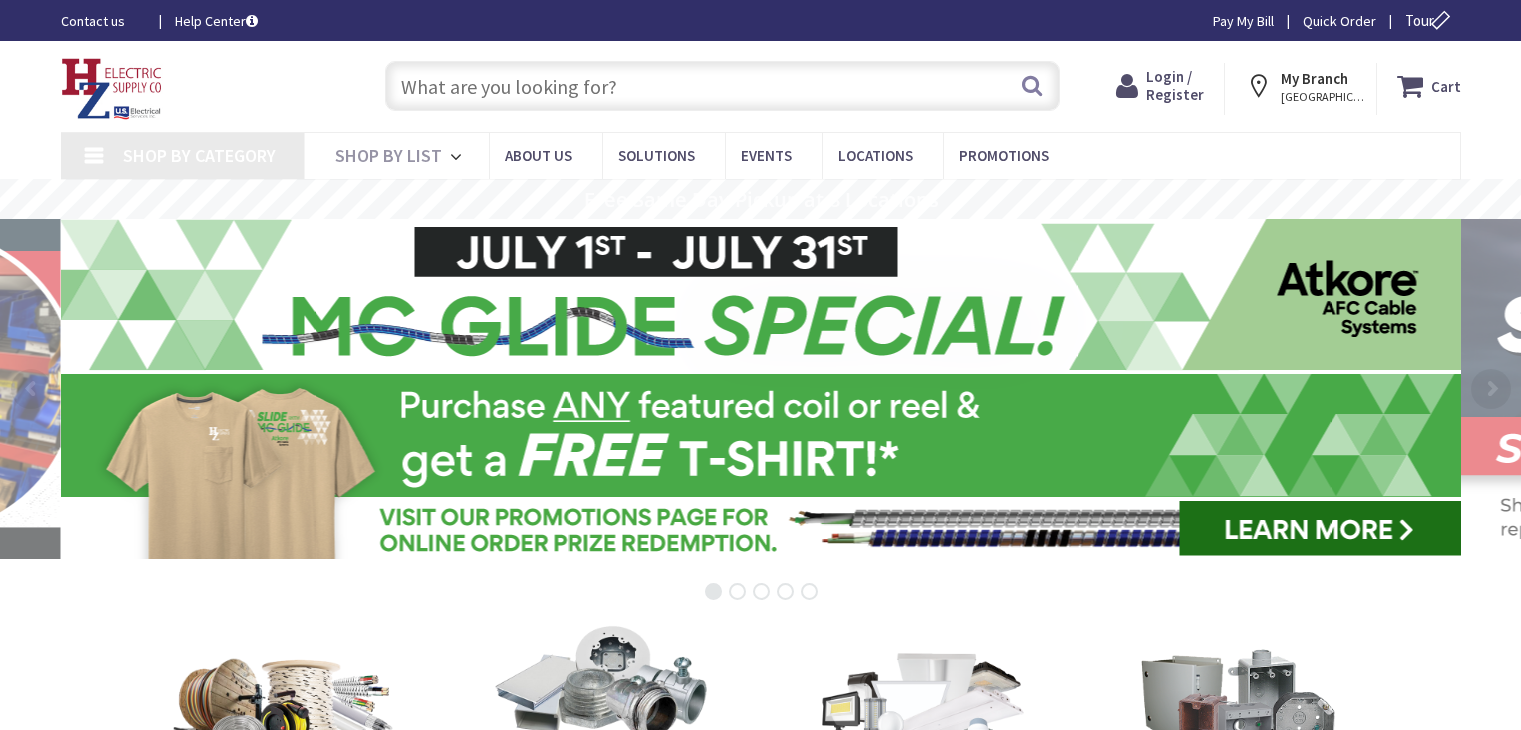 scroll, scrollTop: 0, scrollLeft: 0, axis: both 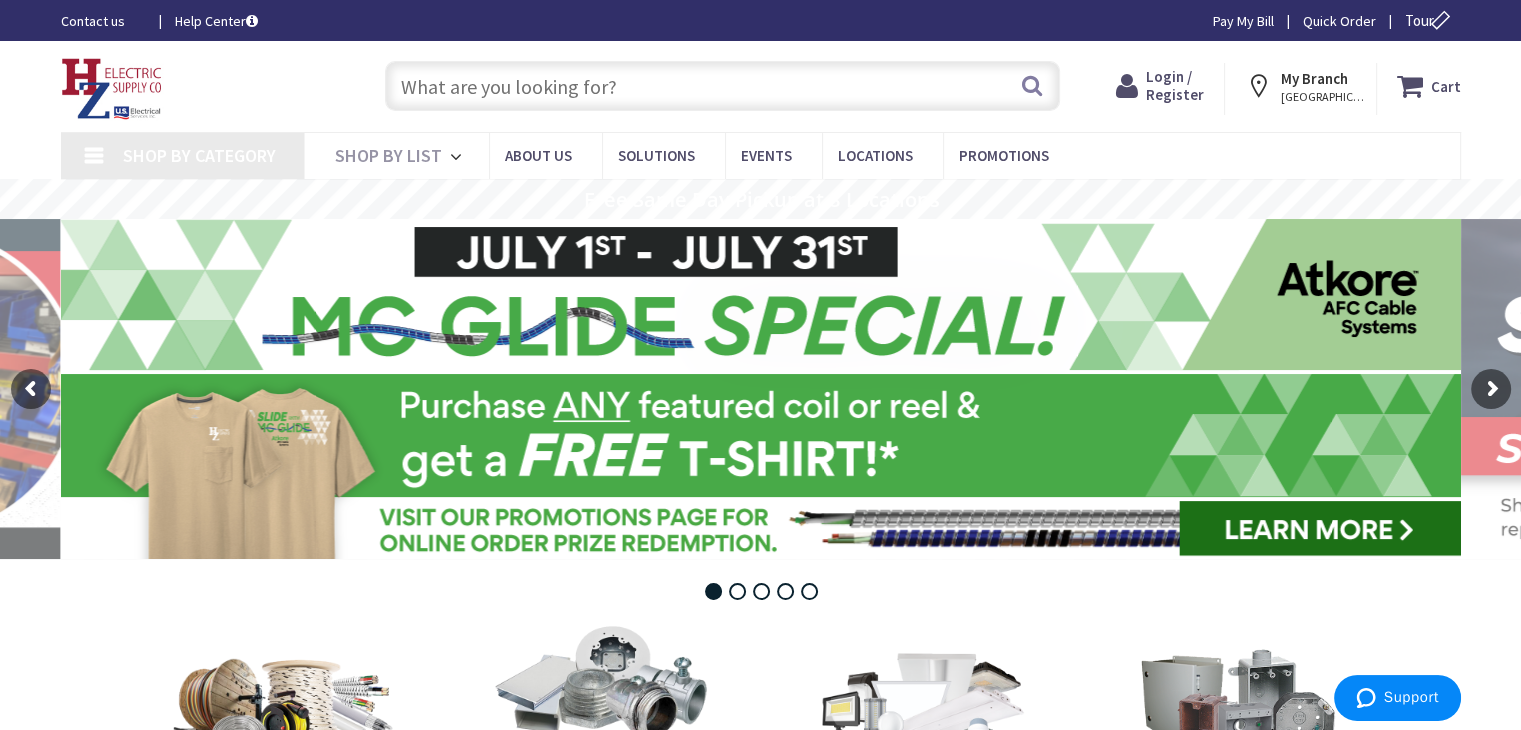 click at bounding box center (722, 86) 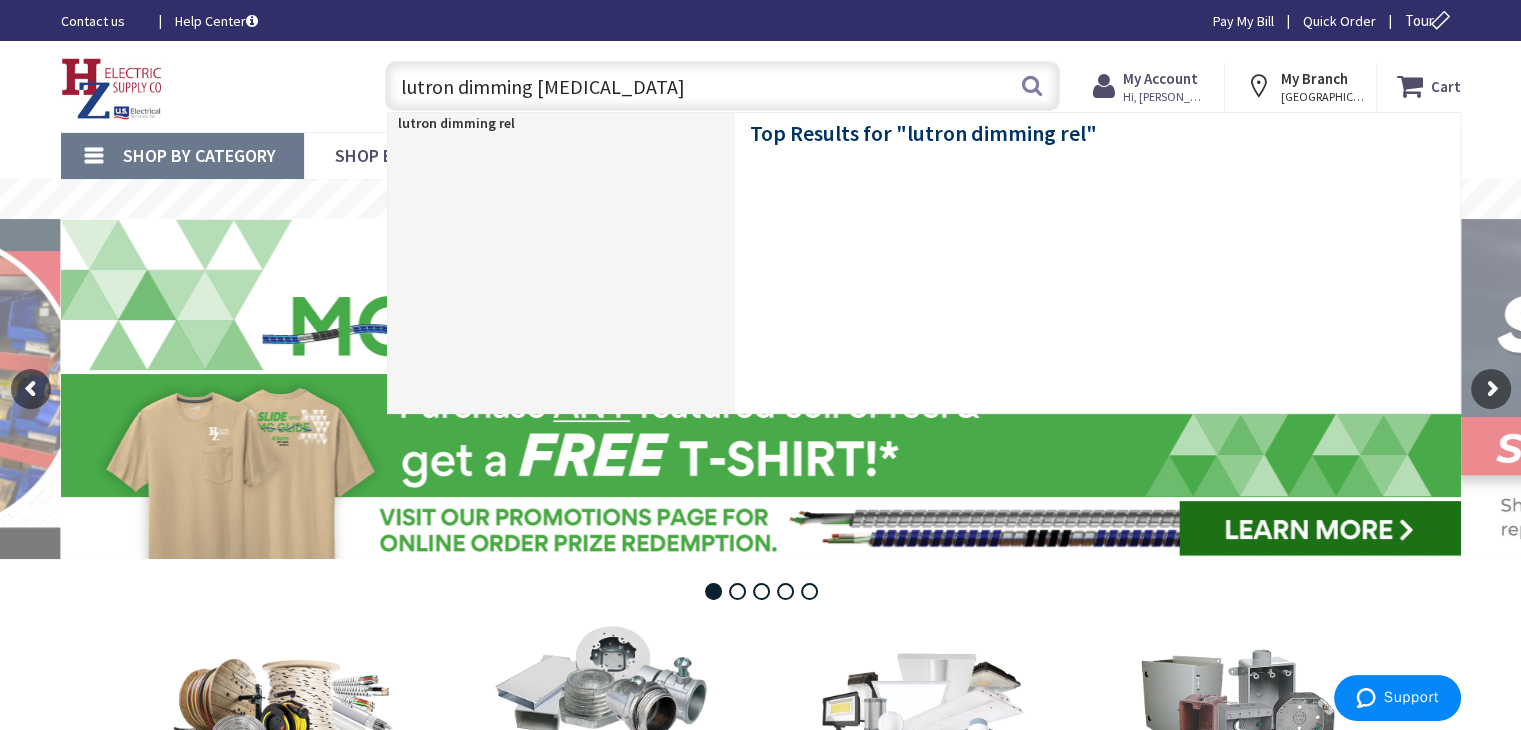 type on "lutron dimming relay" 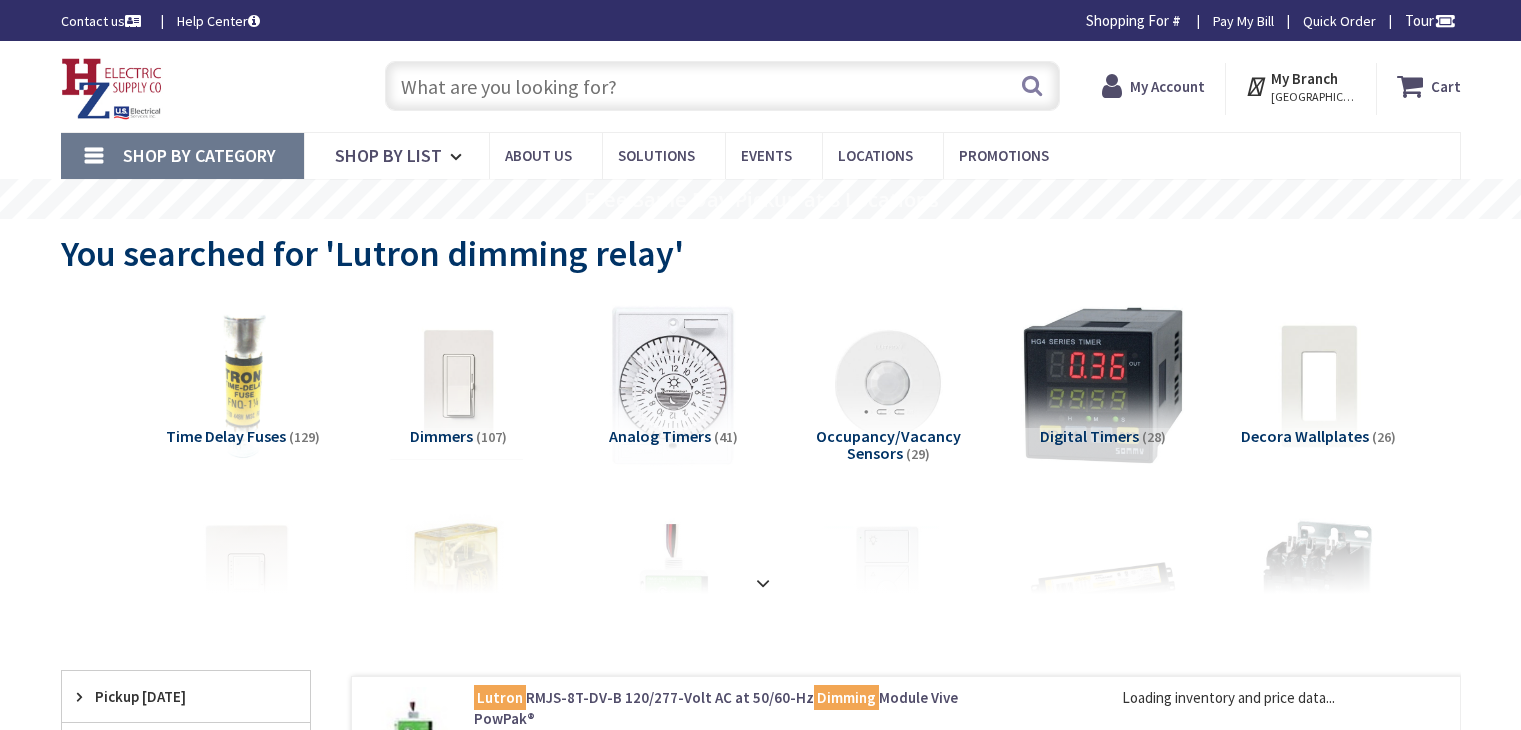 scroll, scrollTop: 0, scrollLeft: 0, axis: both 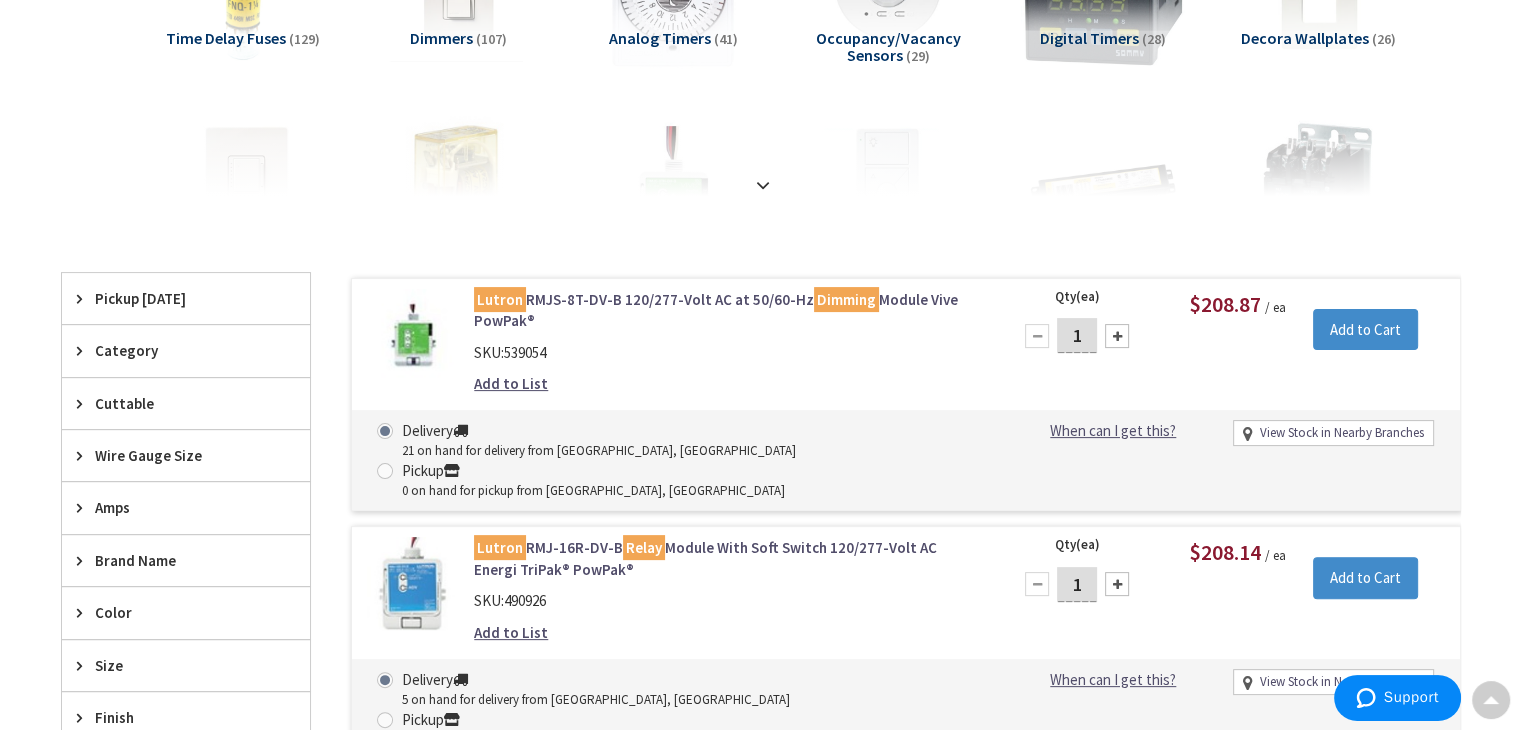 click on "Lutron  RMJS-8T-DV-B 120/277-Volt AC at 50/60-Hz  Dimming  Module Vive PowPak®" at bounding box center (728, 310) 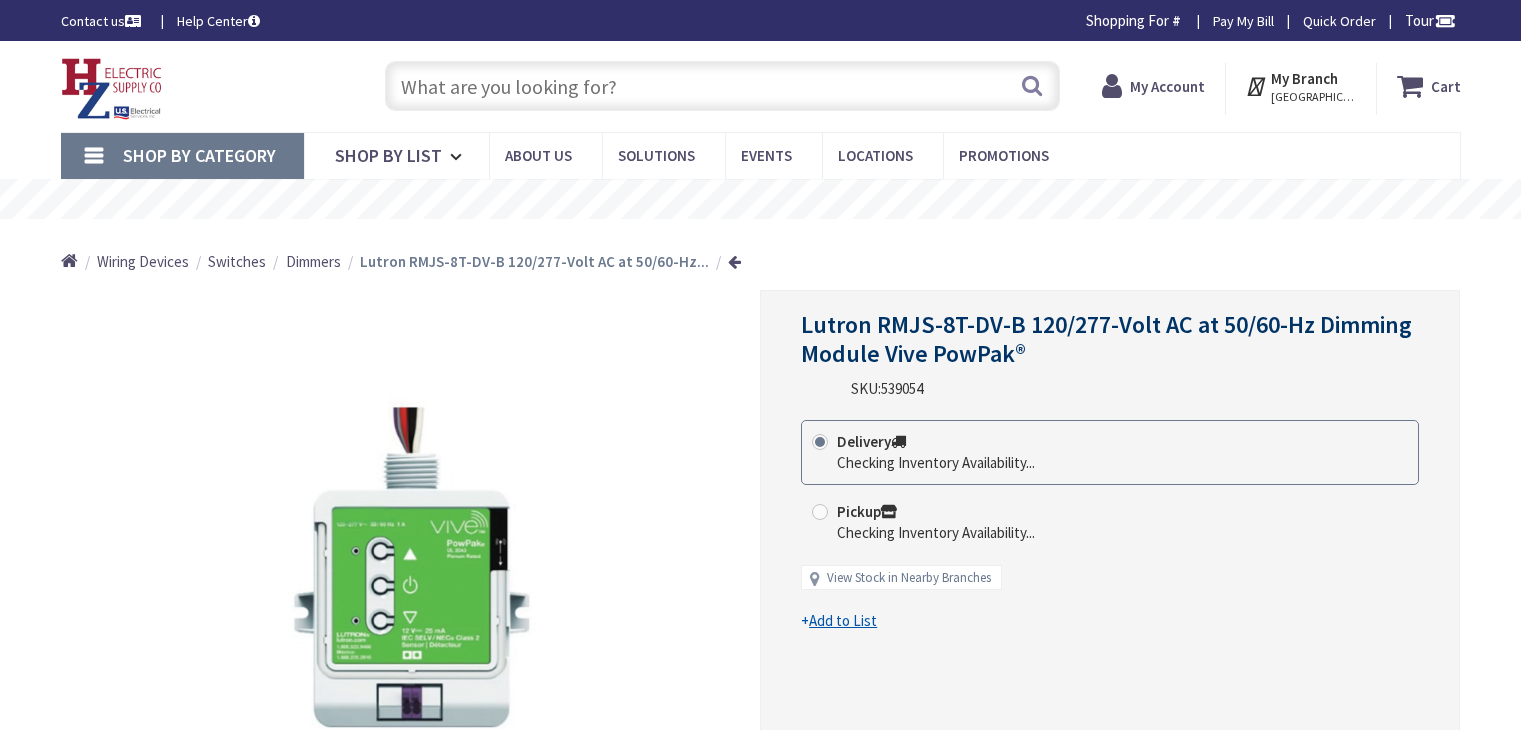 scroll, scrollTop: 0, scrollLeft: 0, axis: both 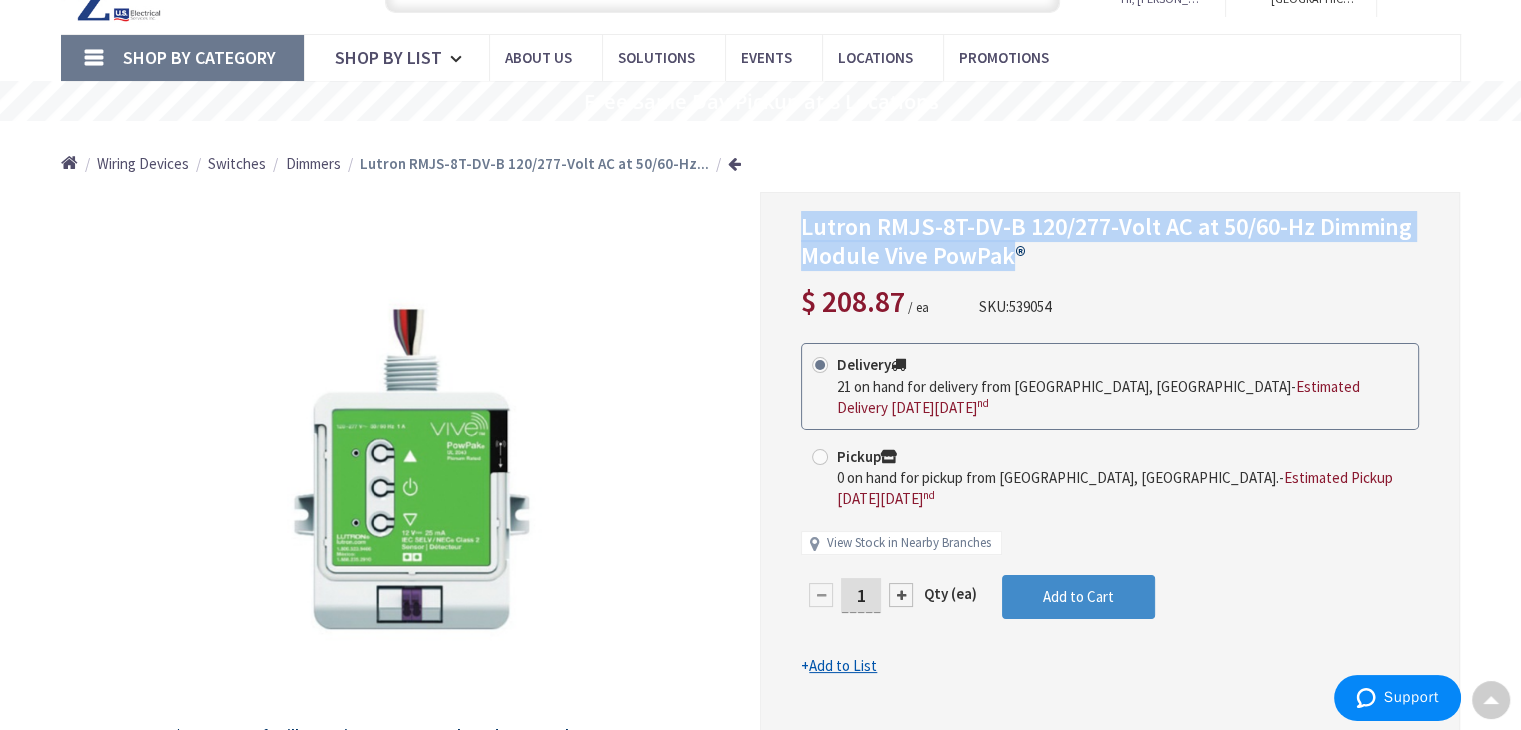 drag, startPoint x: 1014, startPoint y: 253, endPoint x: 806, endPoint y: 223, distance: 210.15233 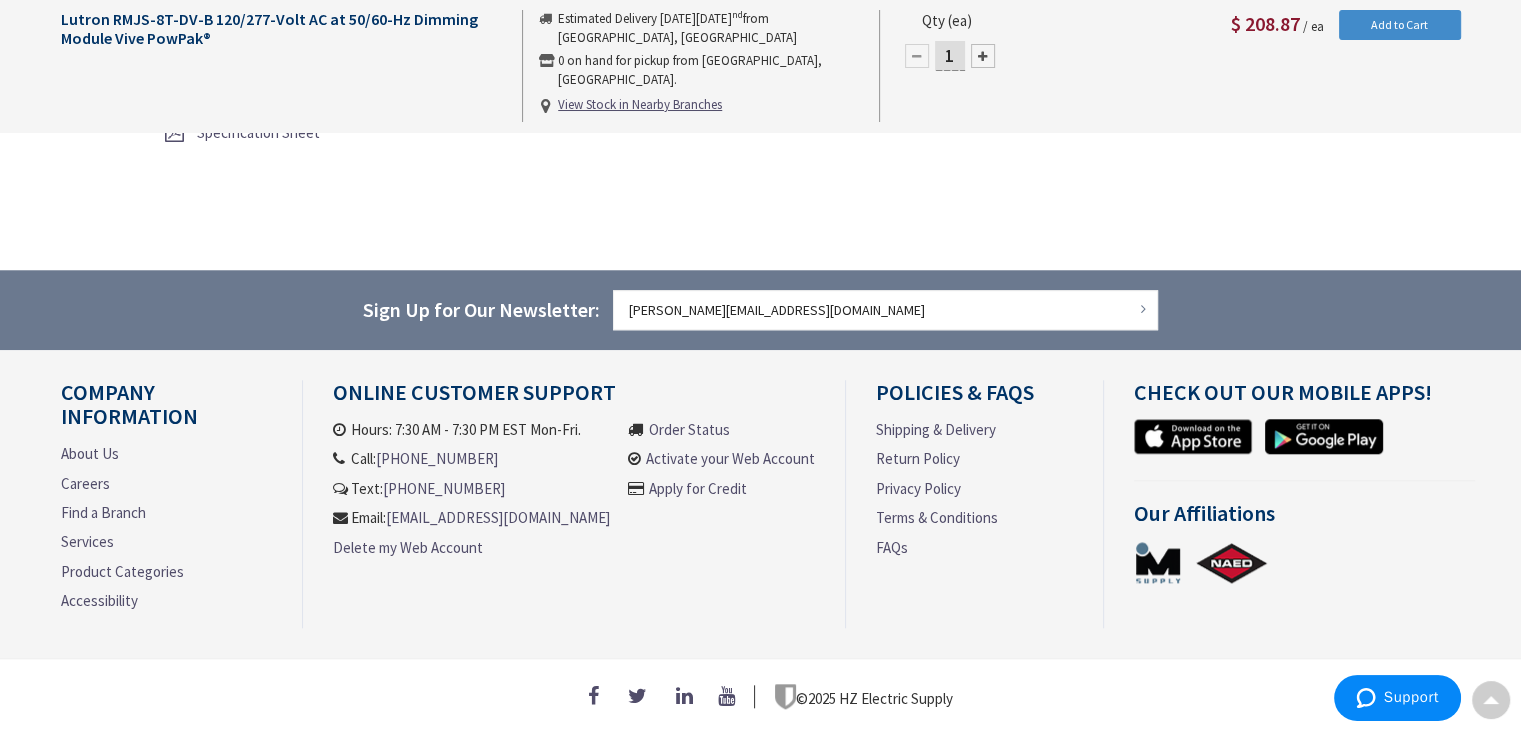 scroll, scrollTop: 1513, scrollLeft: 0, axis: vertical 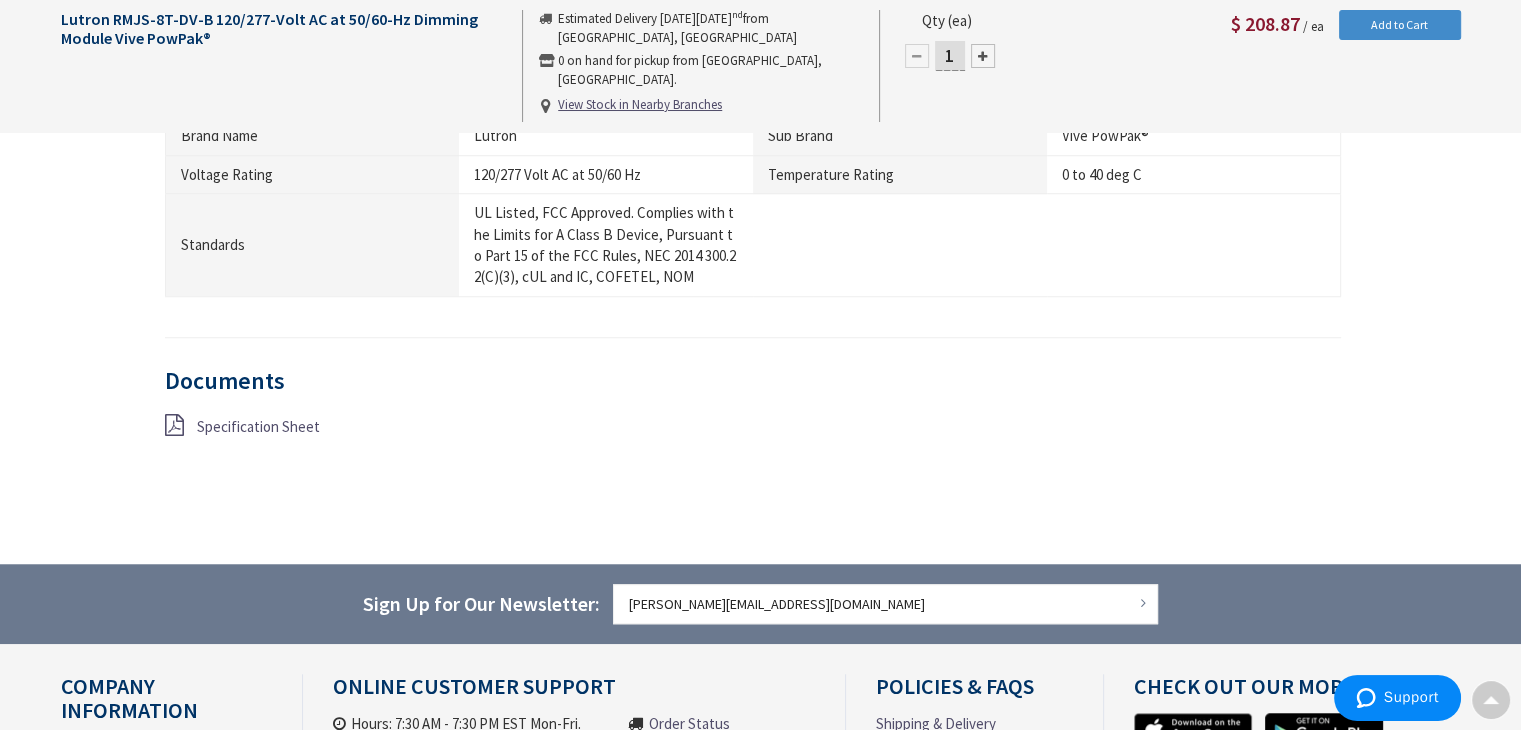 click on "Specification Sheet" at bounding box center [258, 426] 